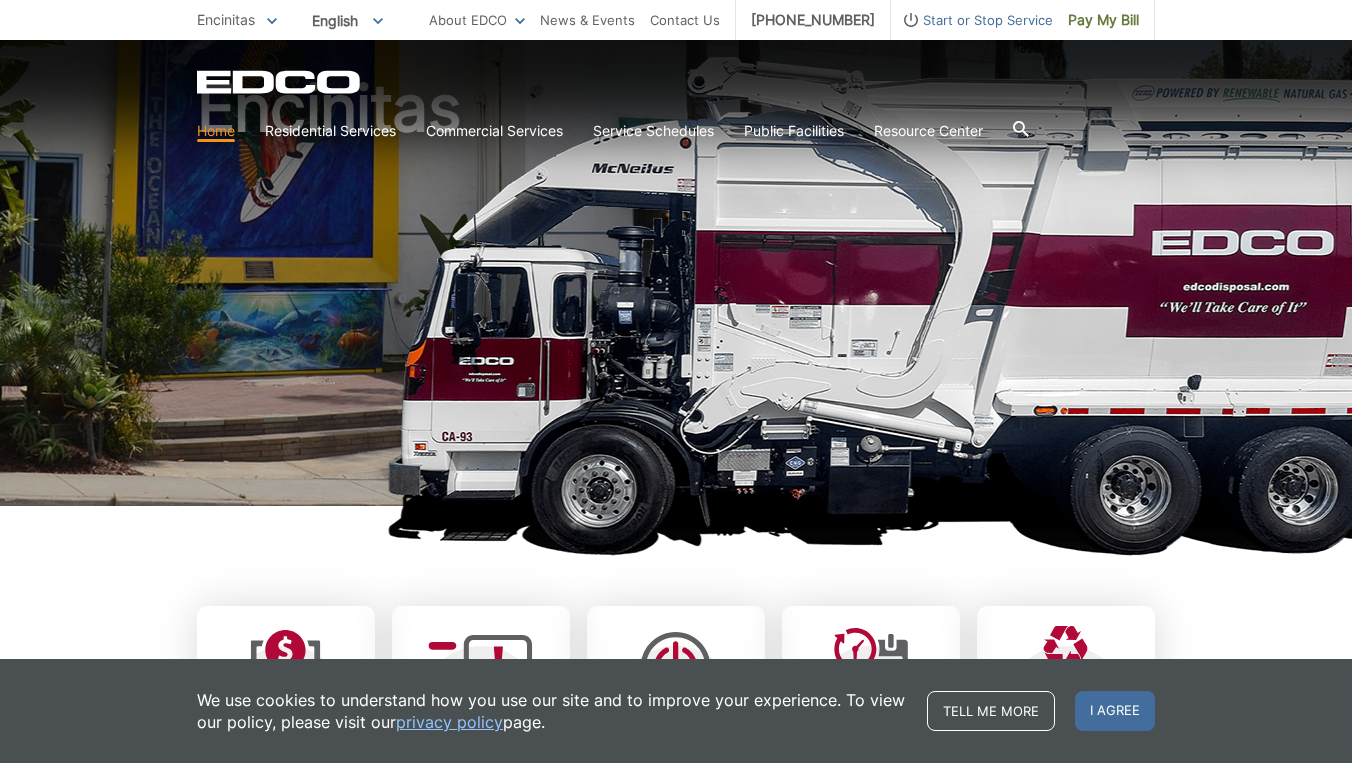 scroll, scrollTop: 229, scrollLeft: 0, axis: vertical 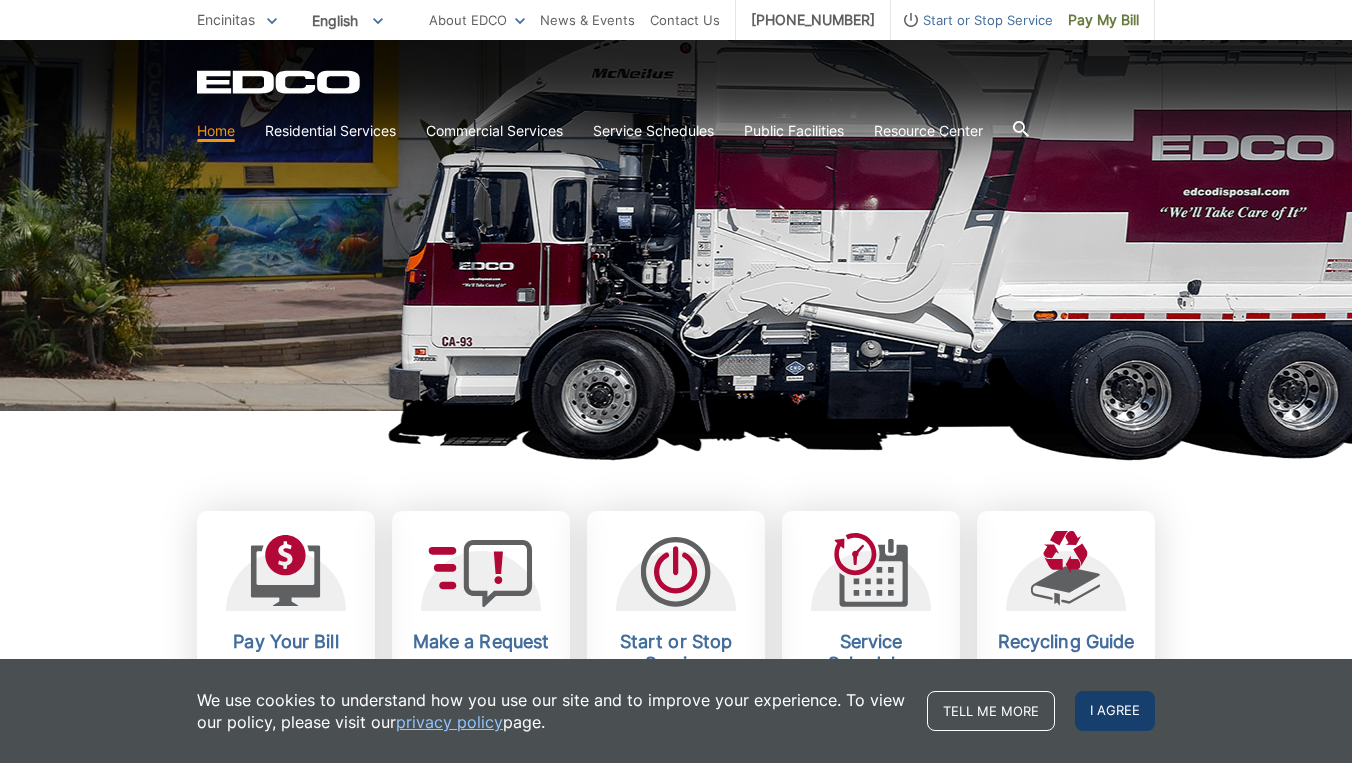 click on "I agree" at bounding box center [1115, 711] 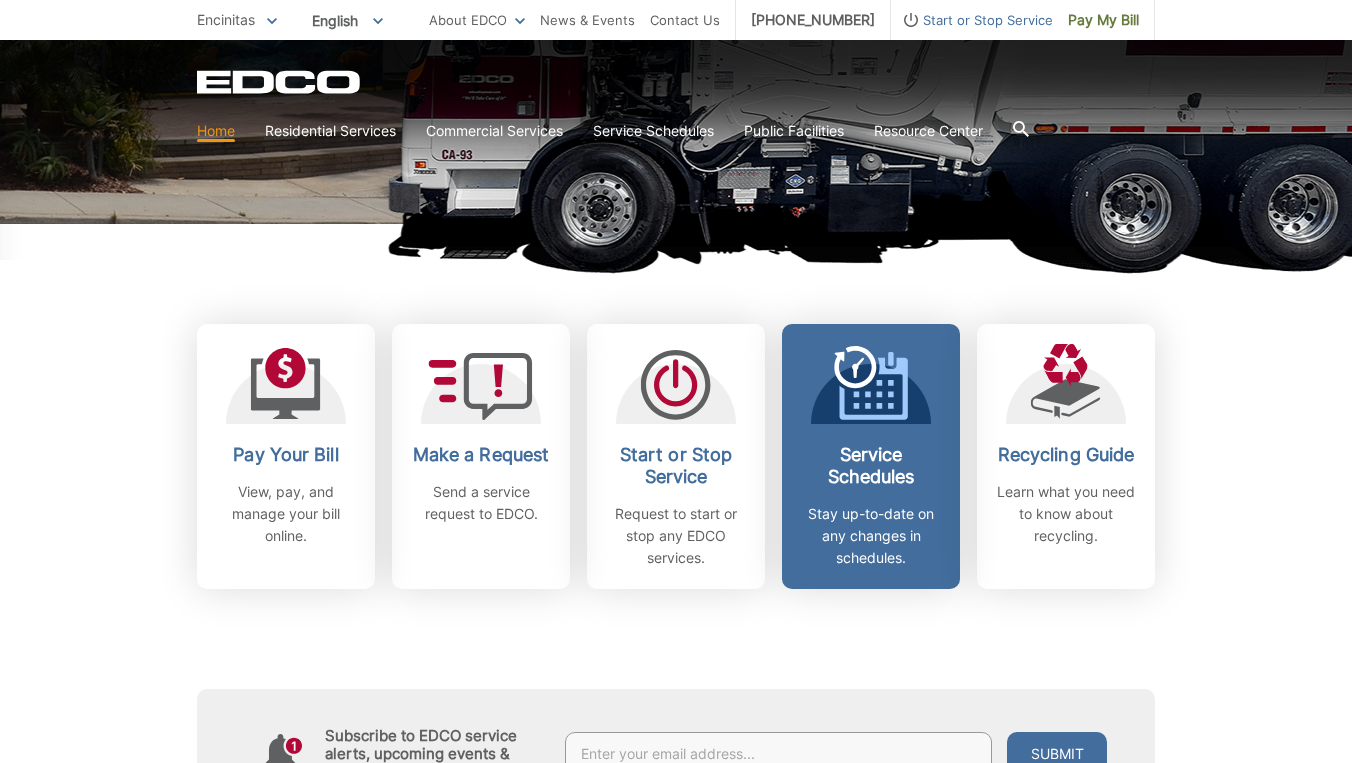 scroll, scrollTop: 417, scrollLeft: 0, axis: vertical 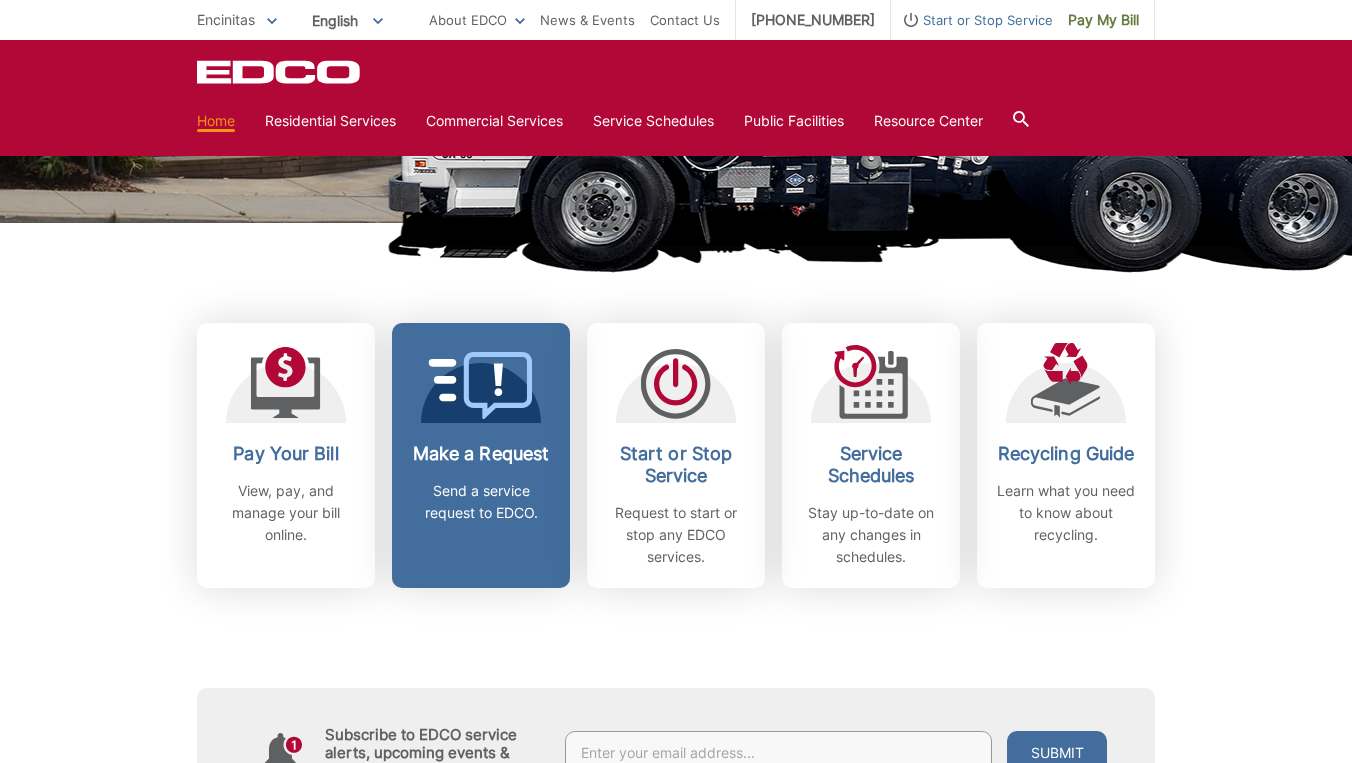 click on "Make a Request" at bounding box center (481, 454) 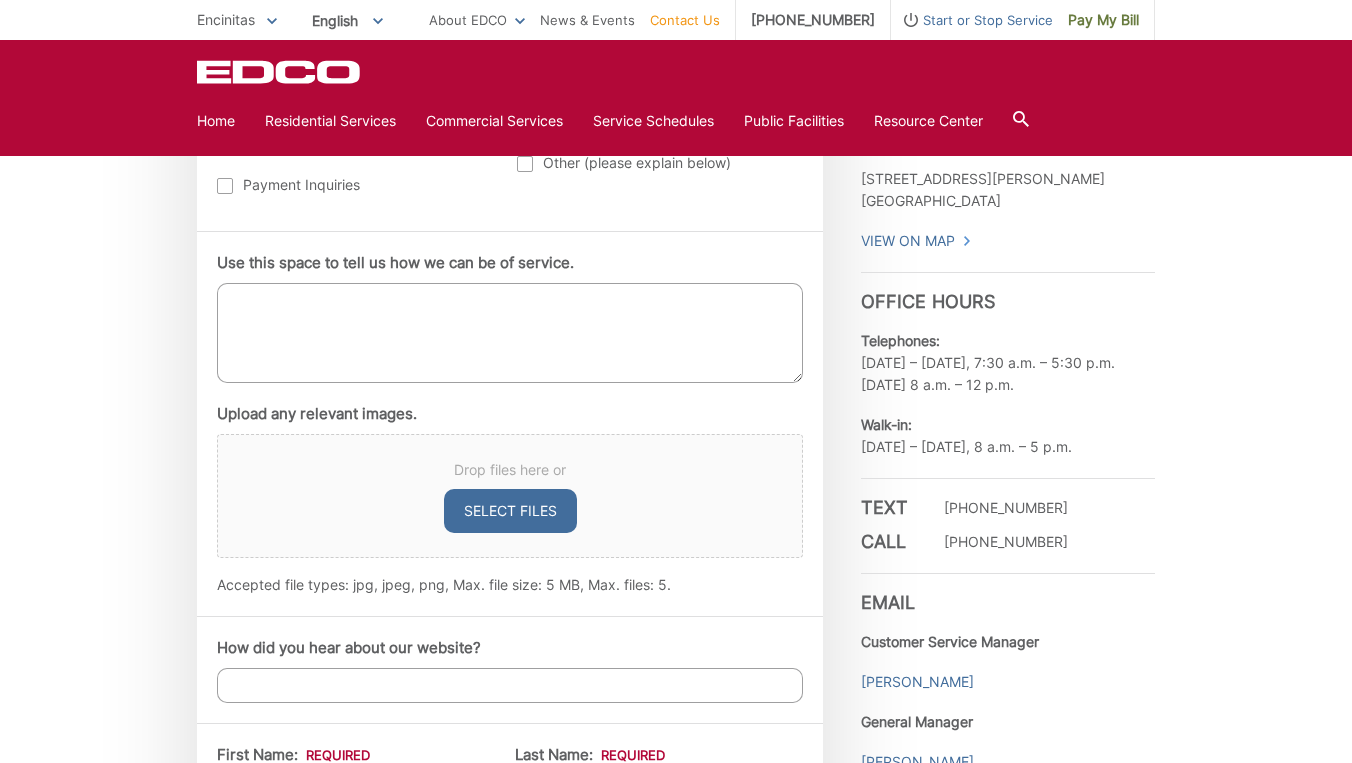 scroll, scrollTop: 938, scrollLeft: 0, axis: vertical 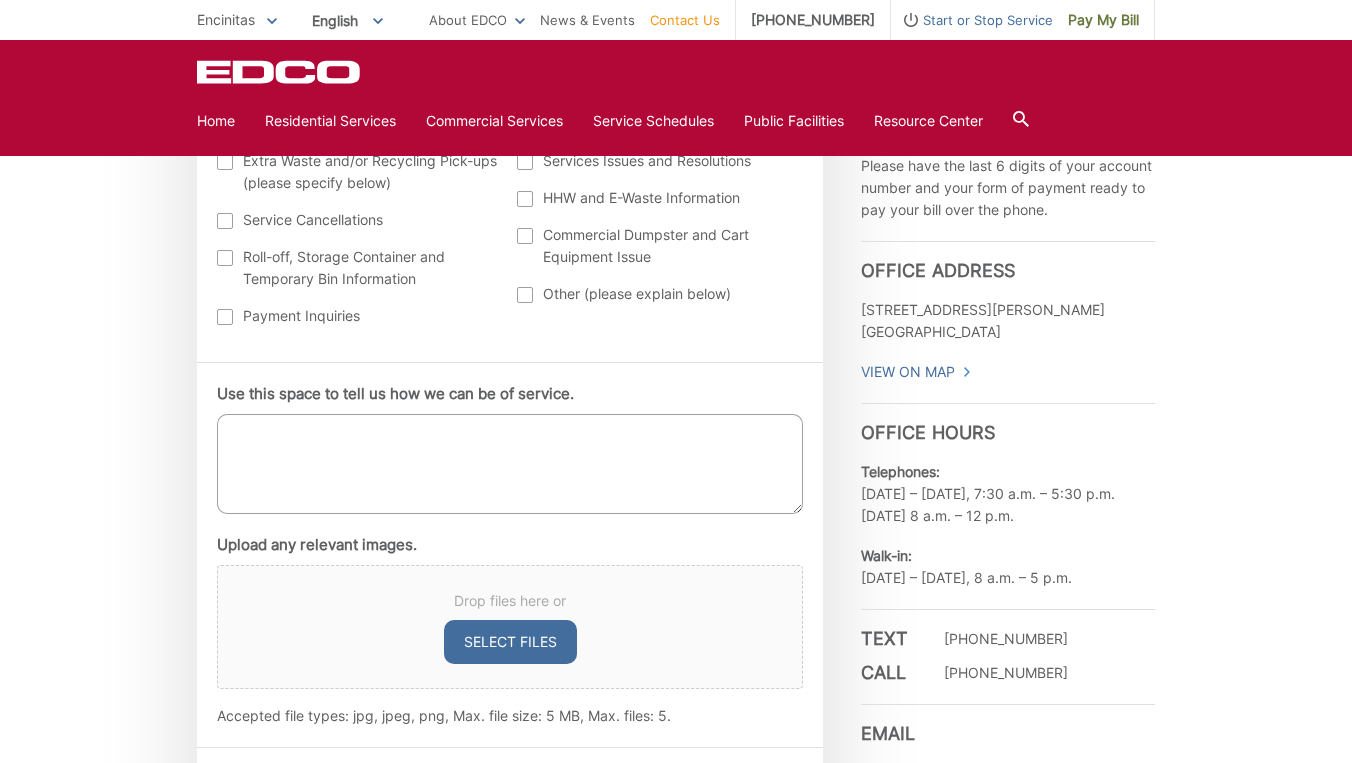 click on "Use this space to tell us how we can be of service." at bounding box center (510, 464) 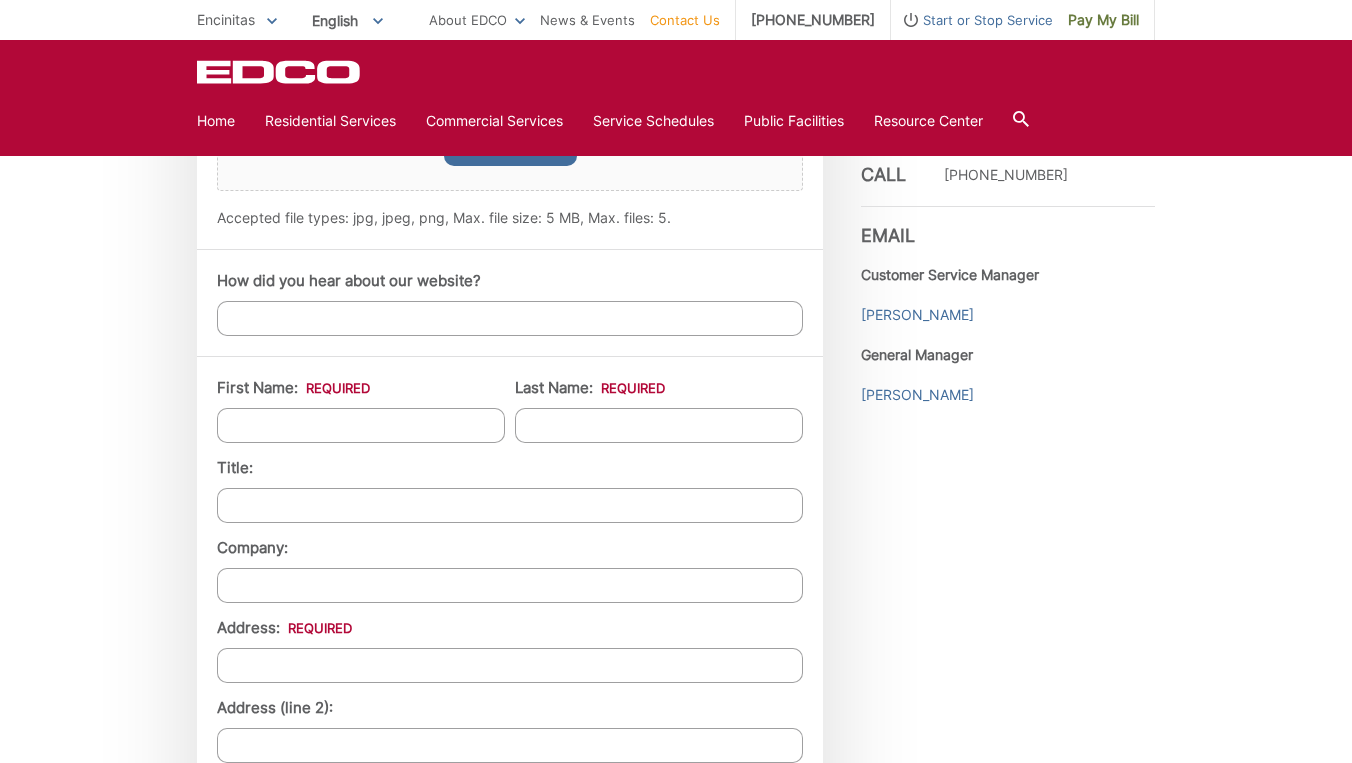 scroll, scrollTop: 1454, scrollLeft: 0, axis: vertical 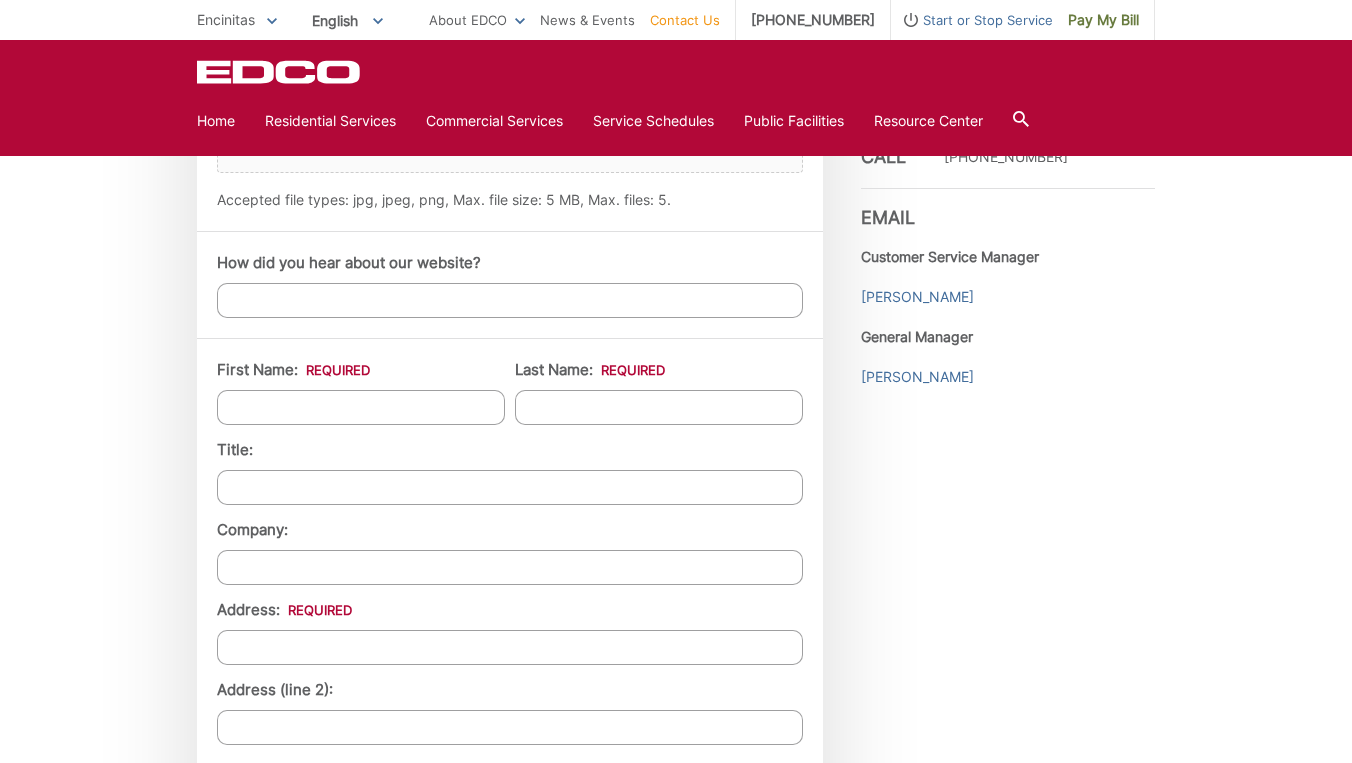 type on "Additional Black Garbage Can" 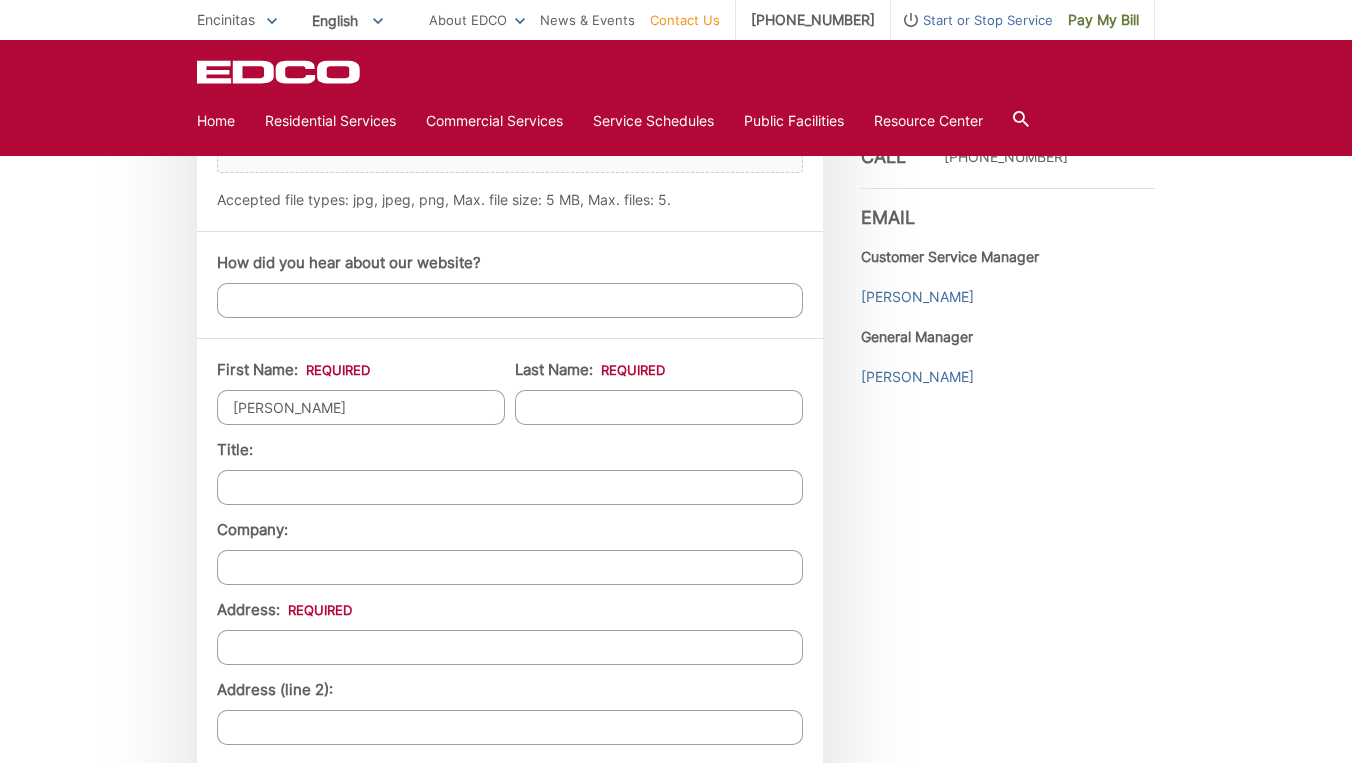 type on "[PERSON_NAME]" 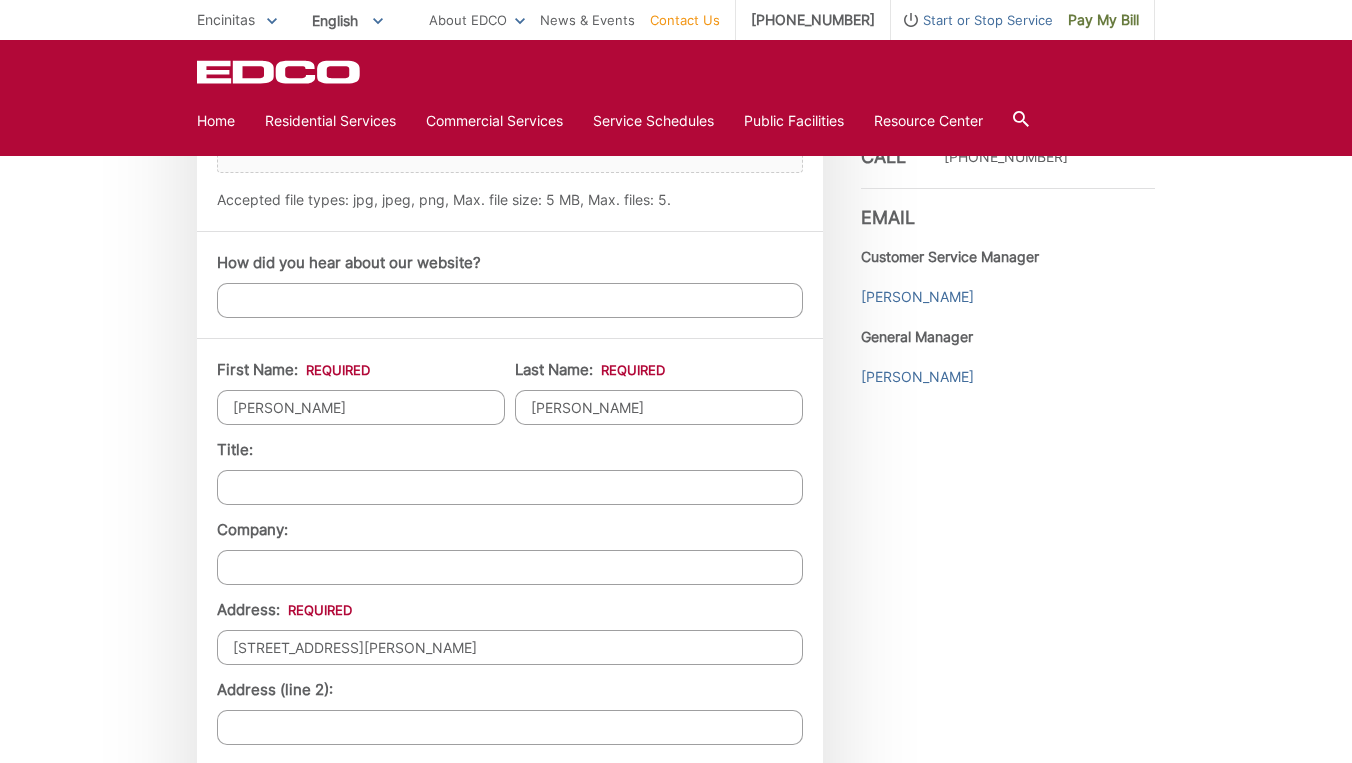 type on "Encinitas" 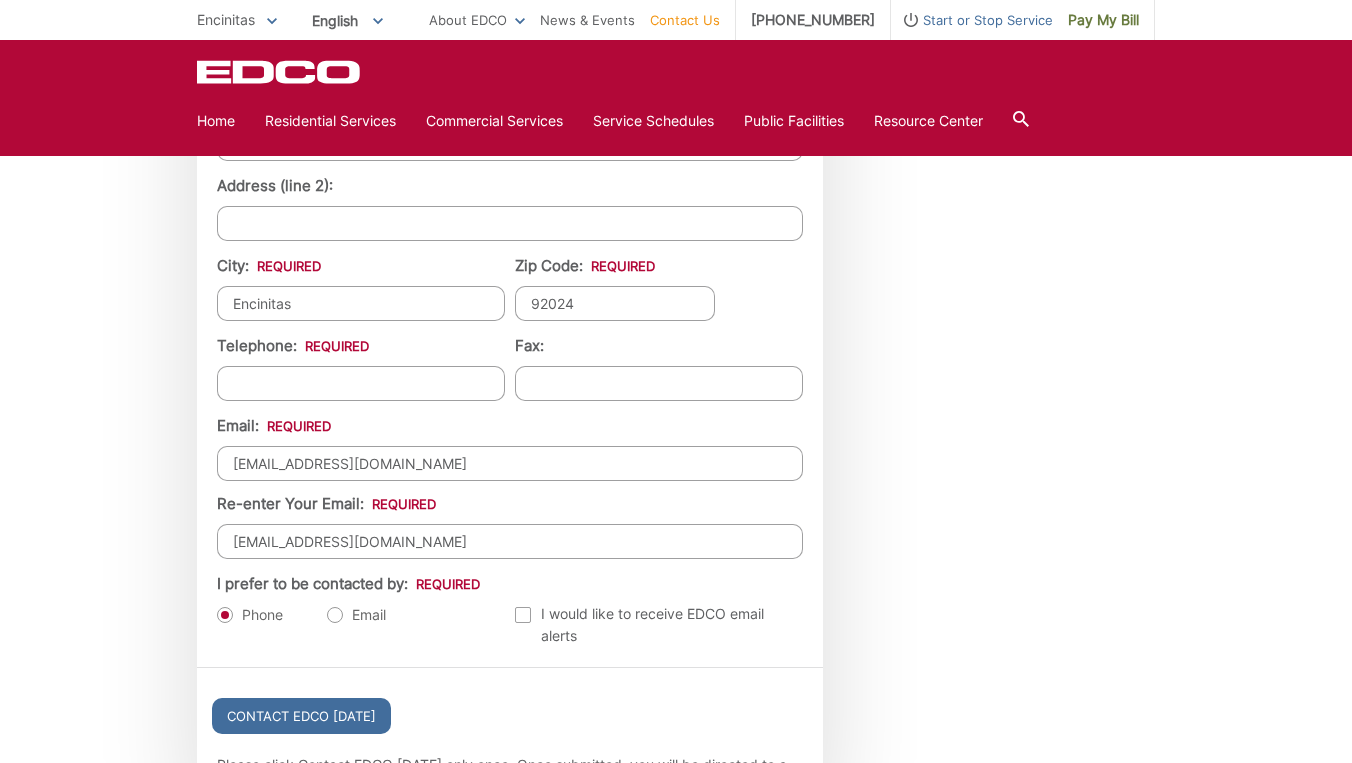 scroll, scrollTop: 1960, scrollLeft: 0, axis: vertical 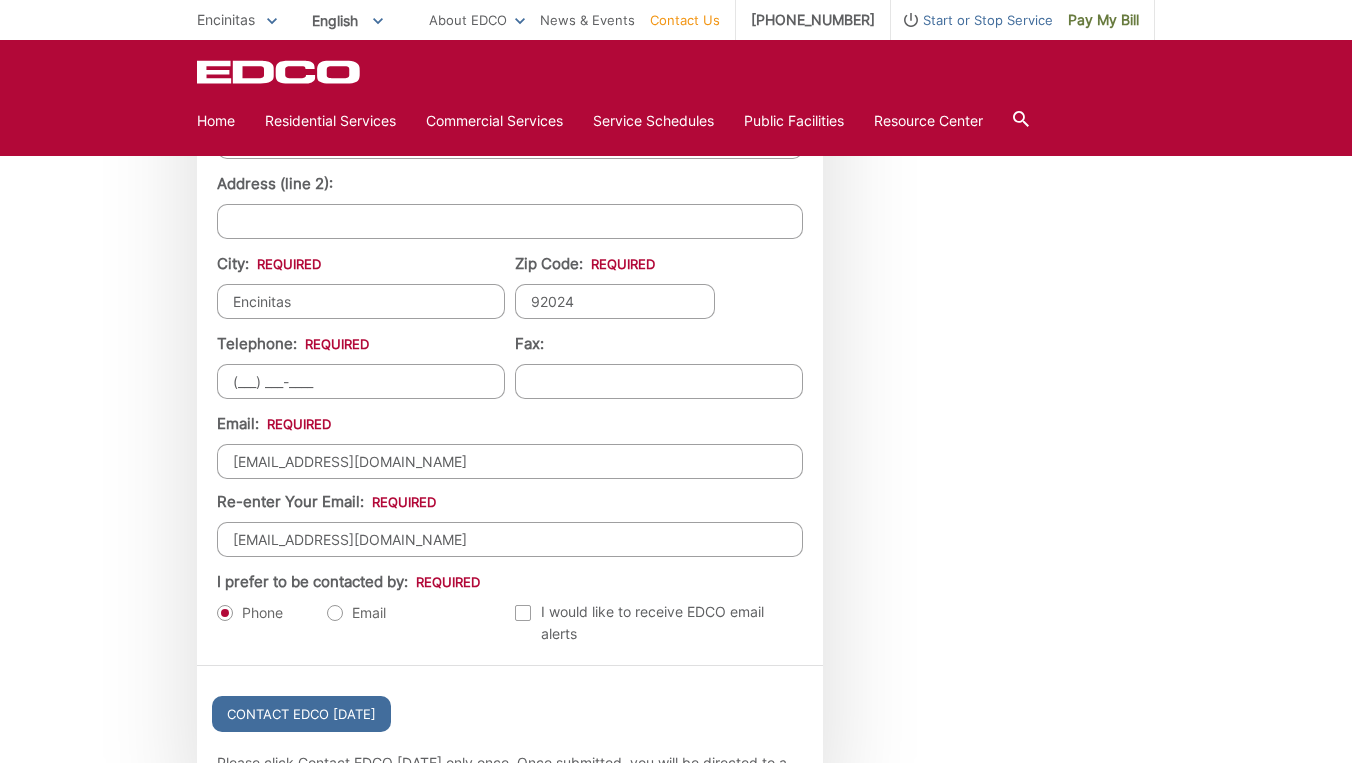 click on "(___) ___-____" at bounding box center (361, 381) 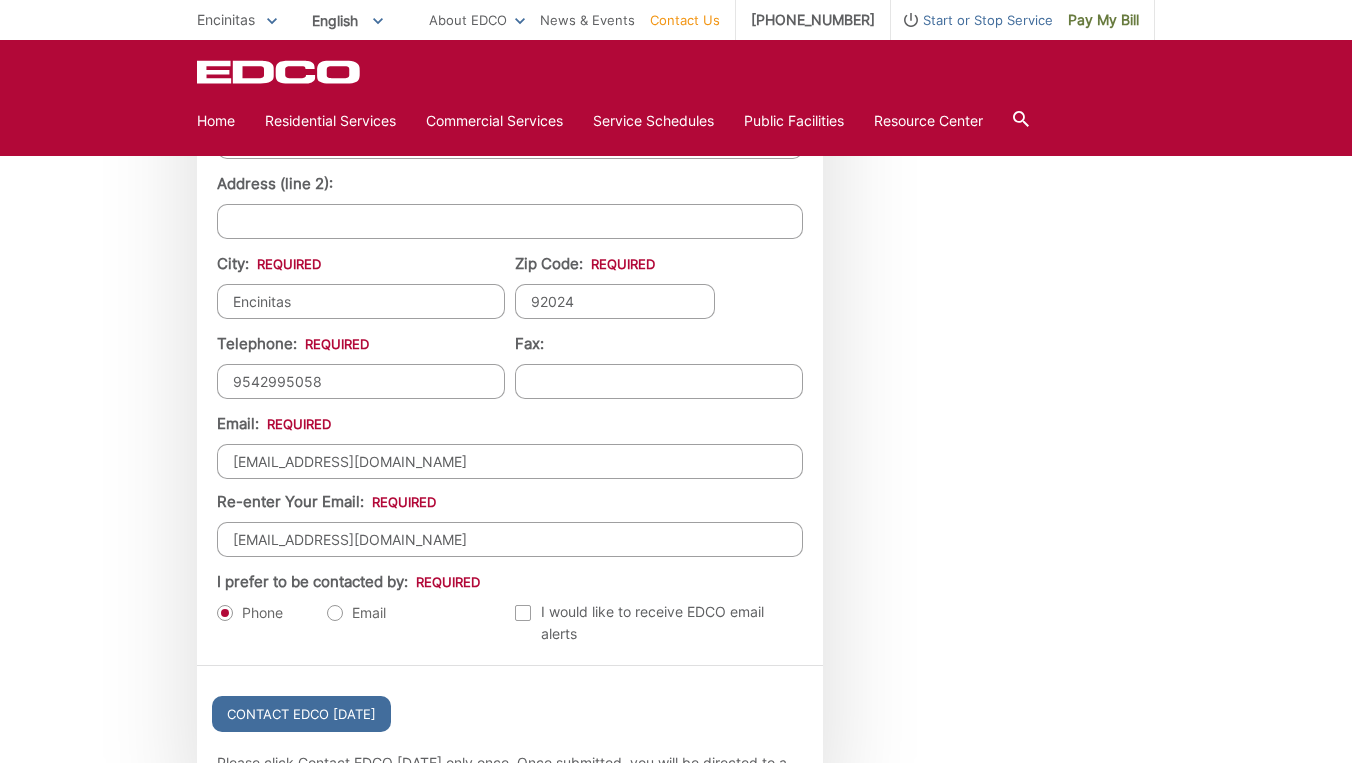 type on "(954) 299-5058" 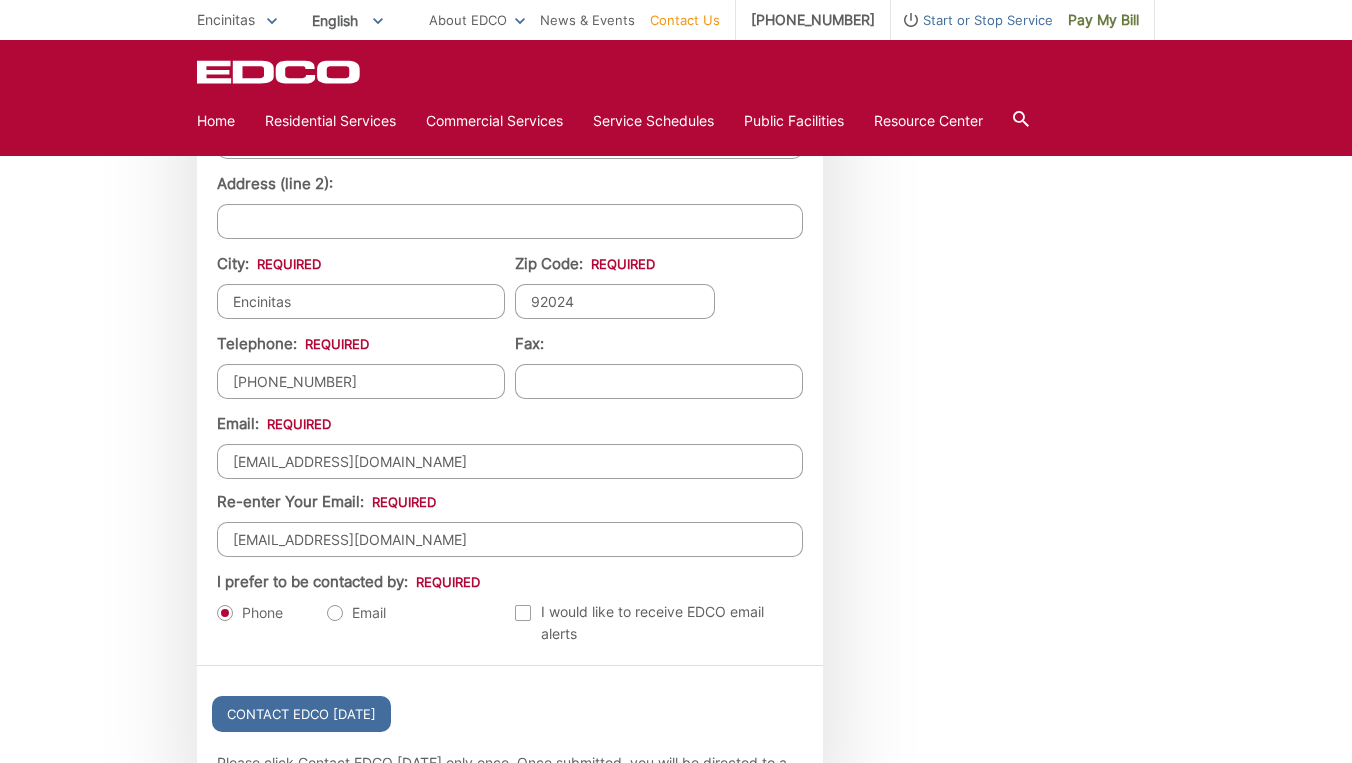 type on "# 1075" 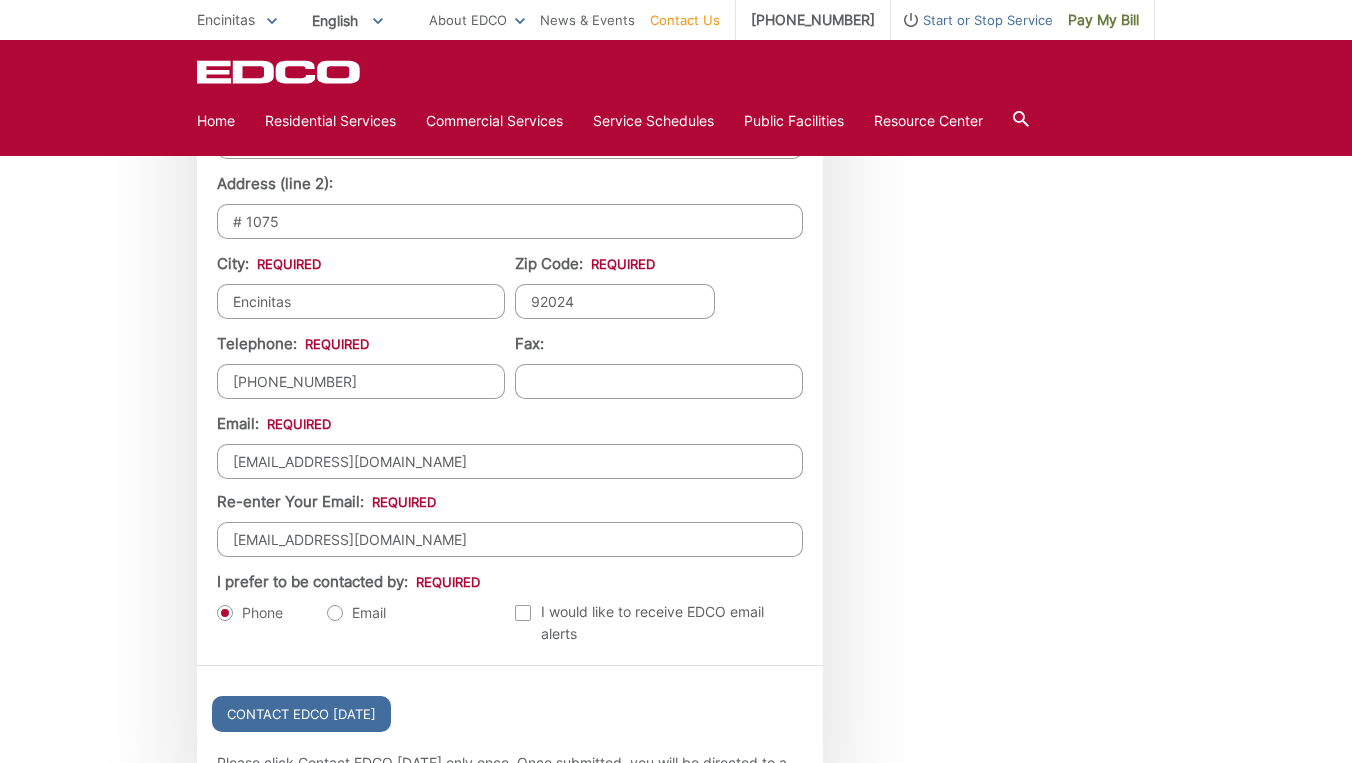 click on "# 1075" at bounding box center (510, 221) 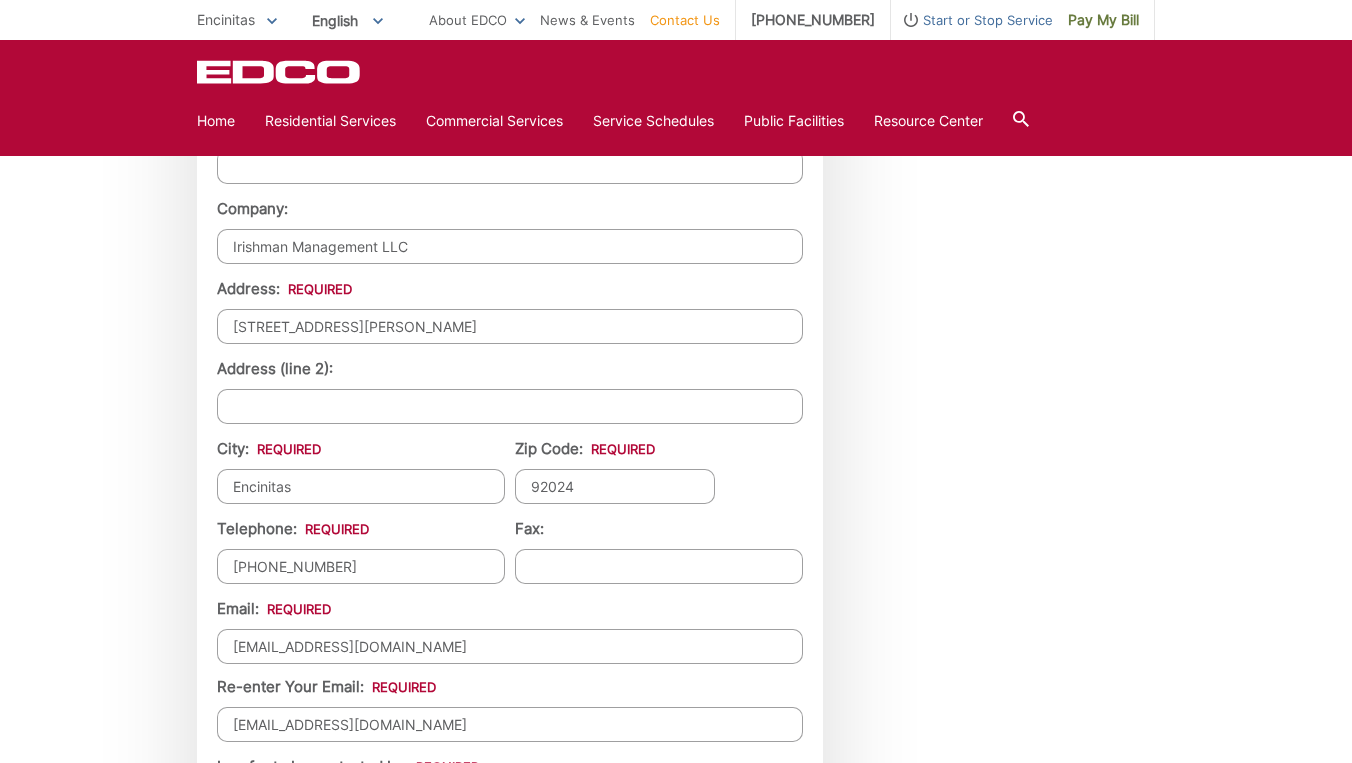 scroll, scrollTop: 1776, scrollLeft: 0, axis: vertical 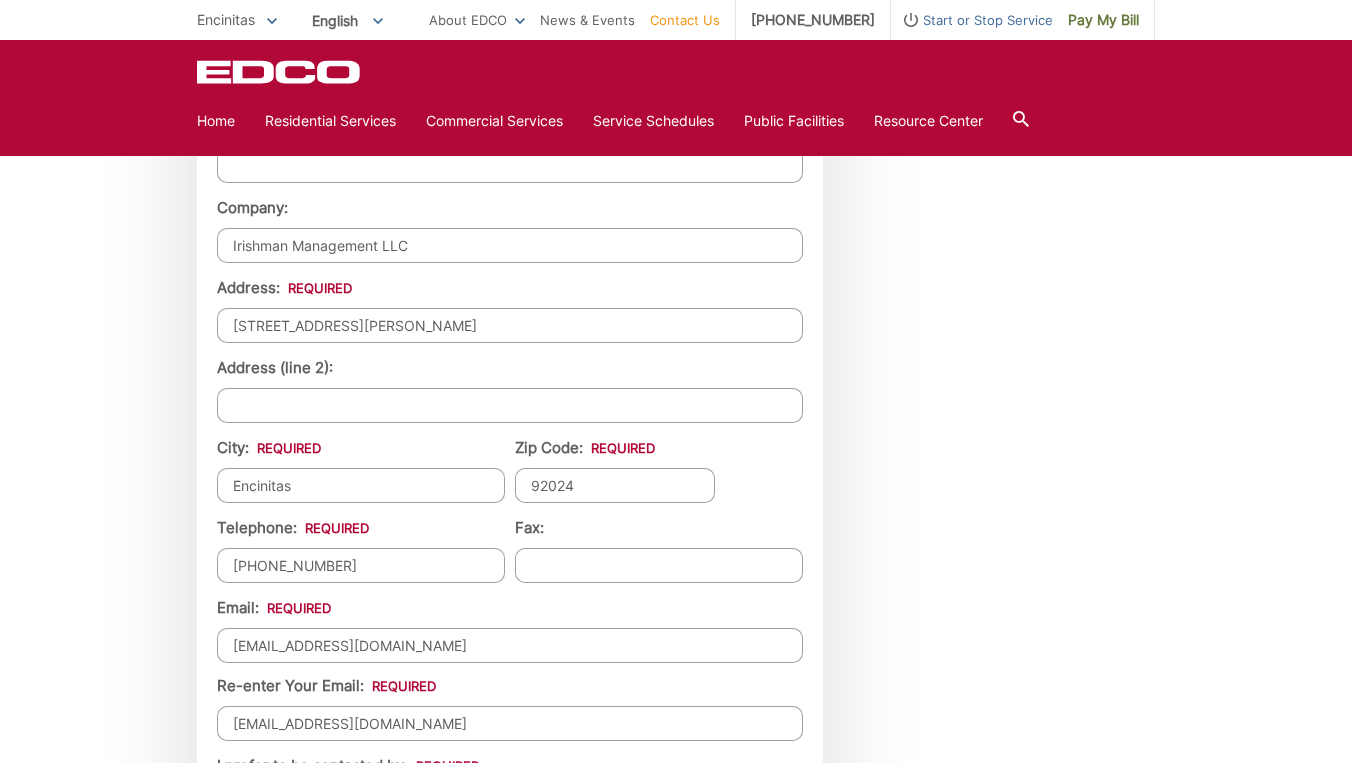 type 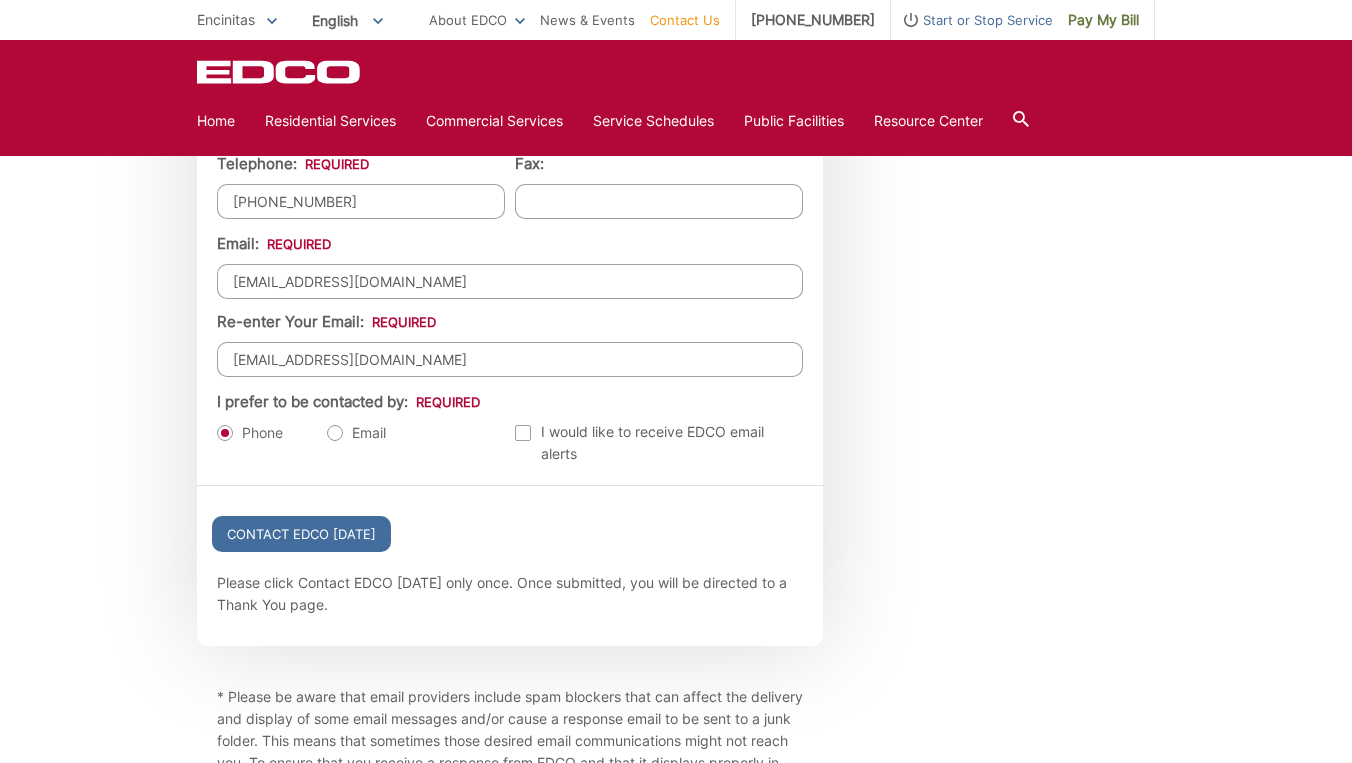 scroll, scrollTop: 2142, scrollLeft: 0, axis: vertical 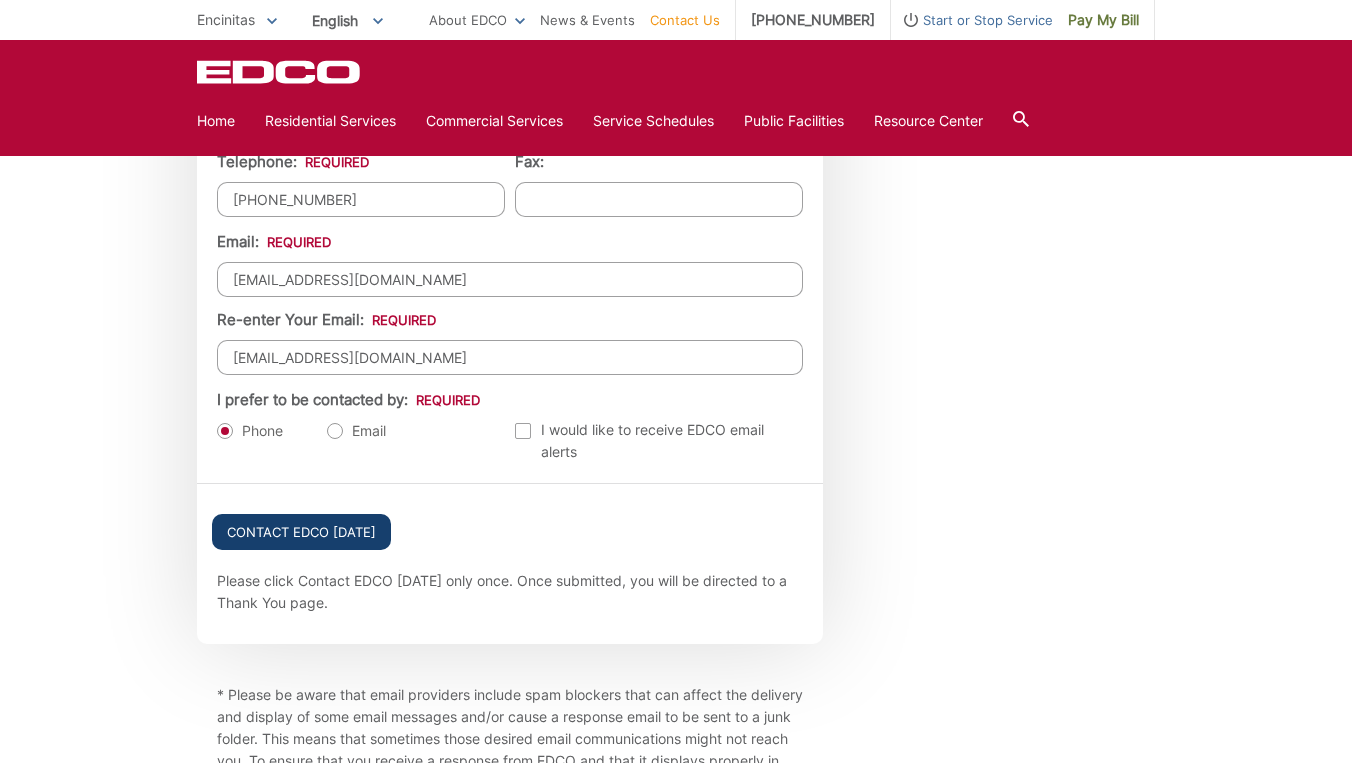 type 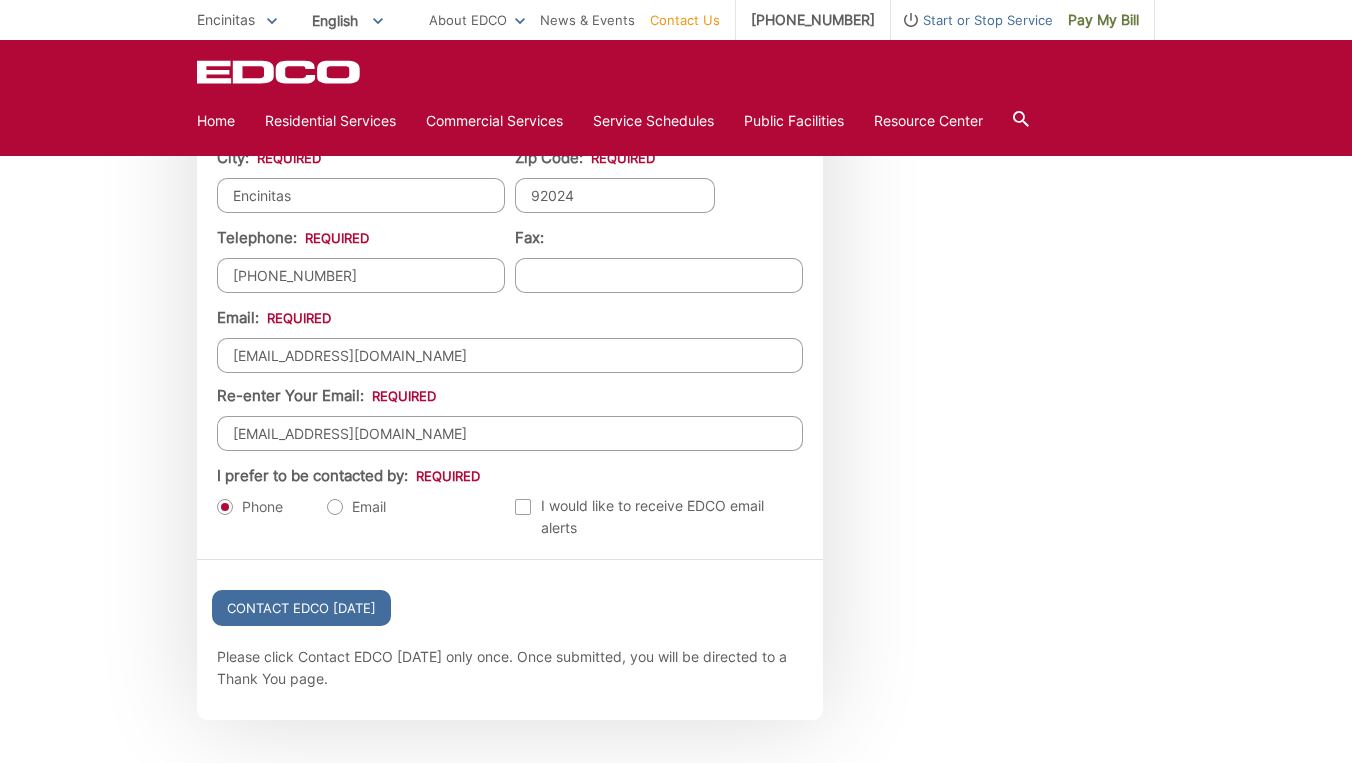 scroll, scrollTop: 2163, scrollLeft: 0, axis: vertical 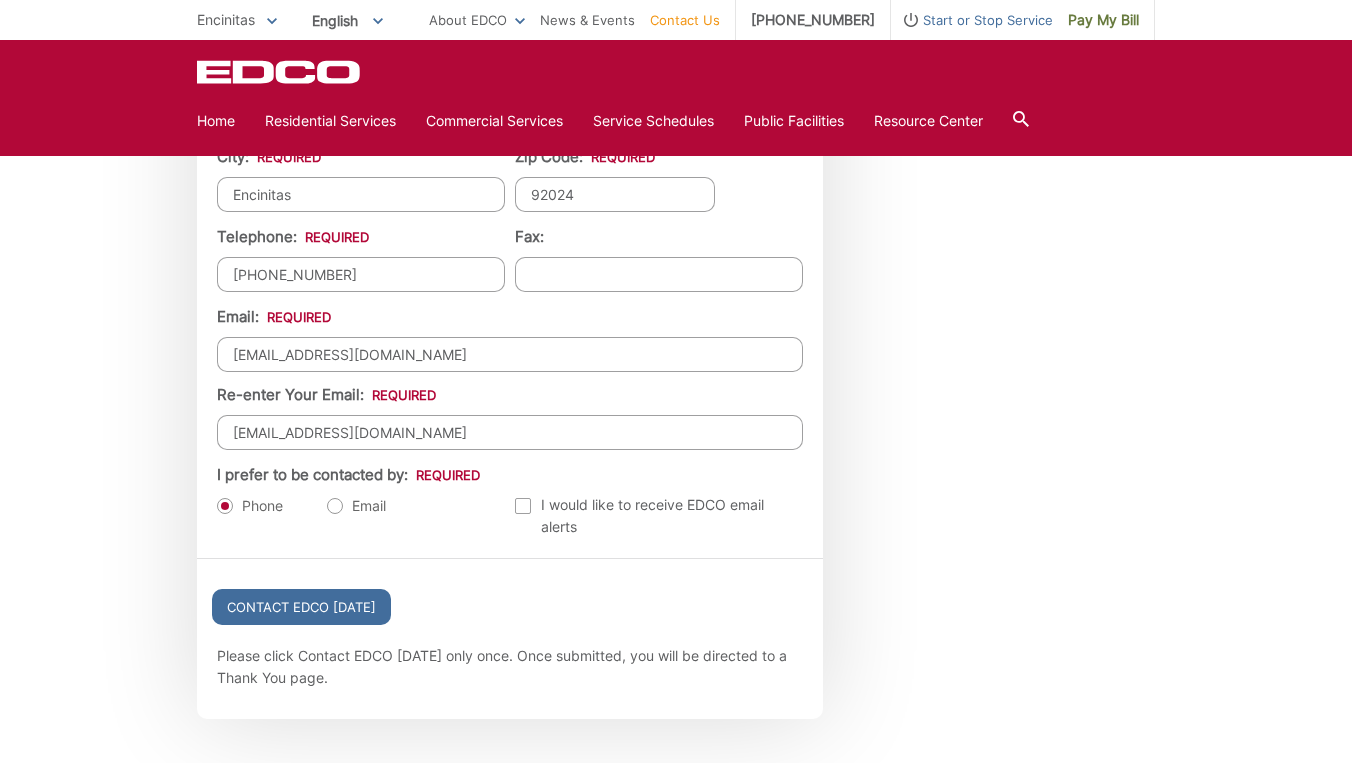 click on "Email" at bounding box center (356, 506) 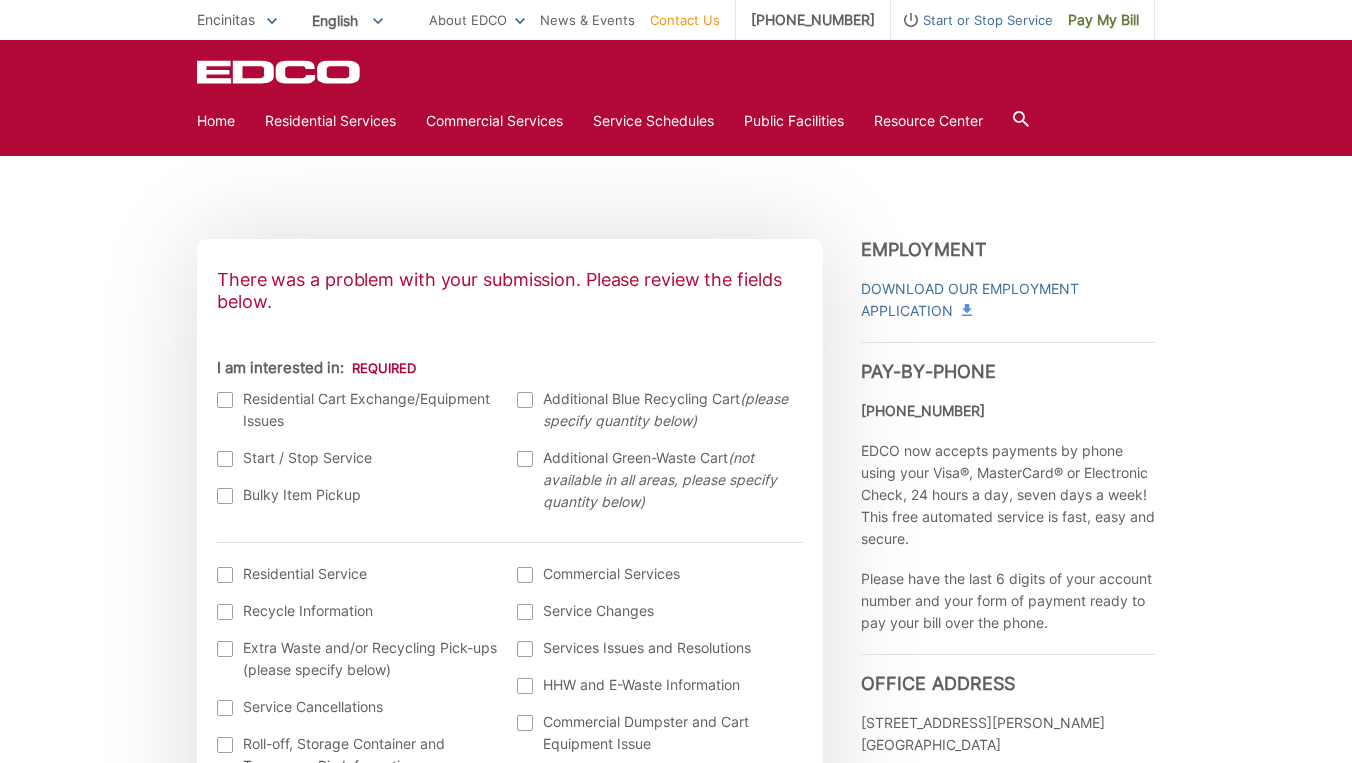 scroll, scrollTop: 540, scrollLeft: 0, axis: vertical 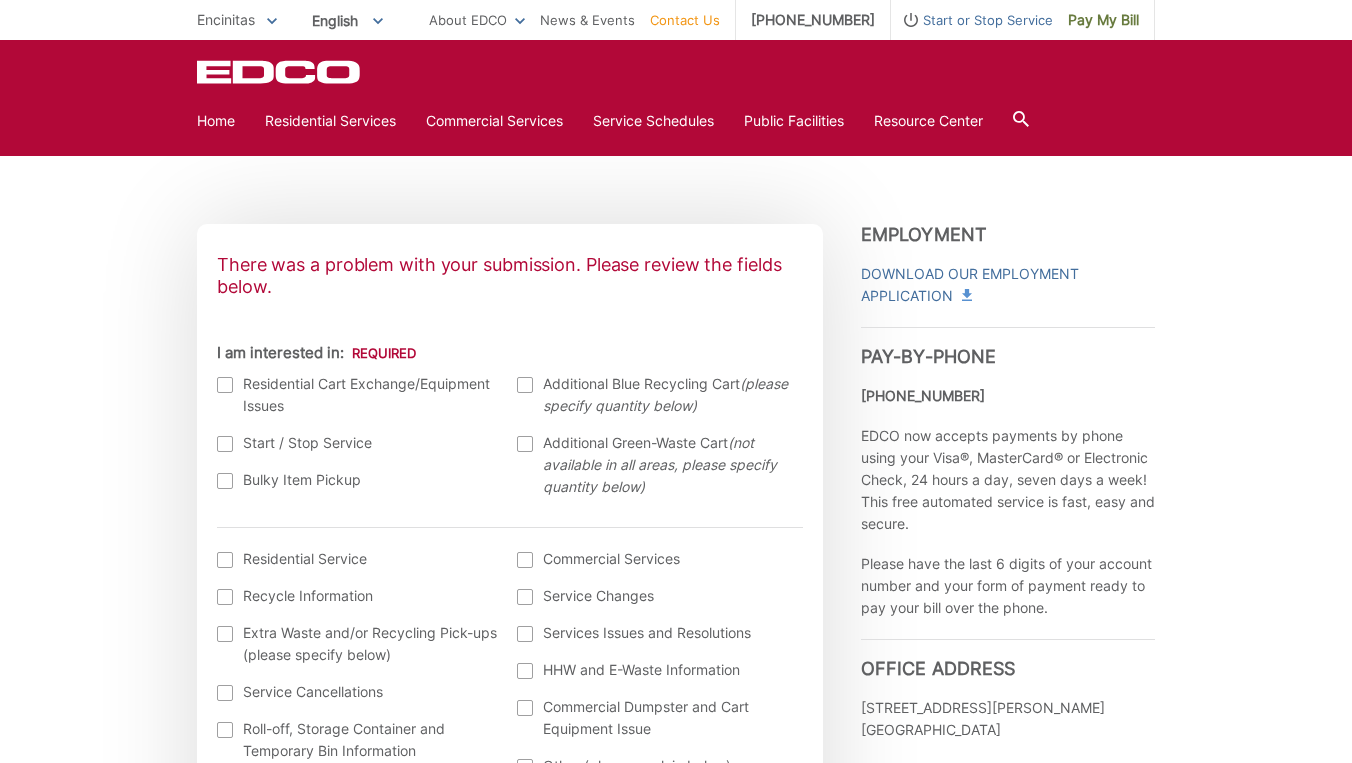 click at bounding box center (225, 385) 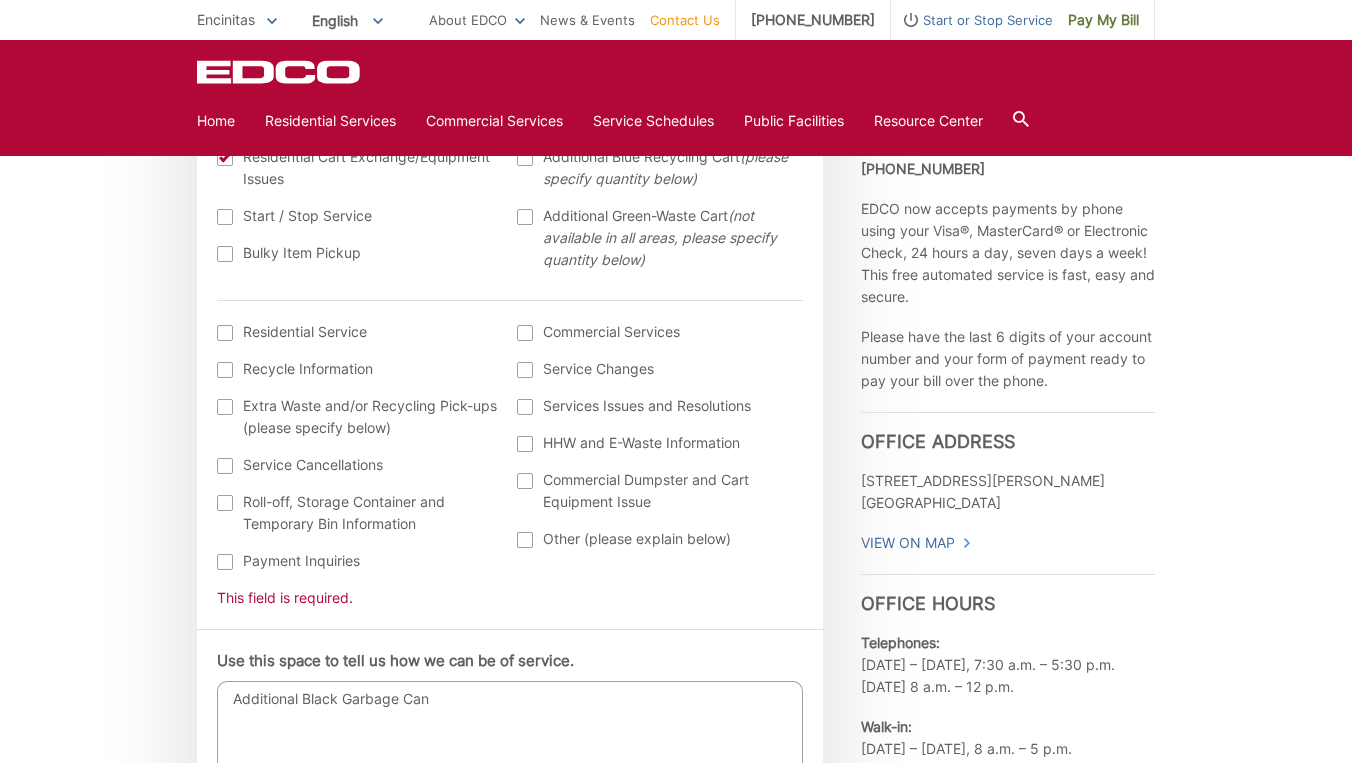 scroll, scrollTop: 769, scrollLeft: 0, axis: vertical 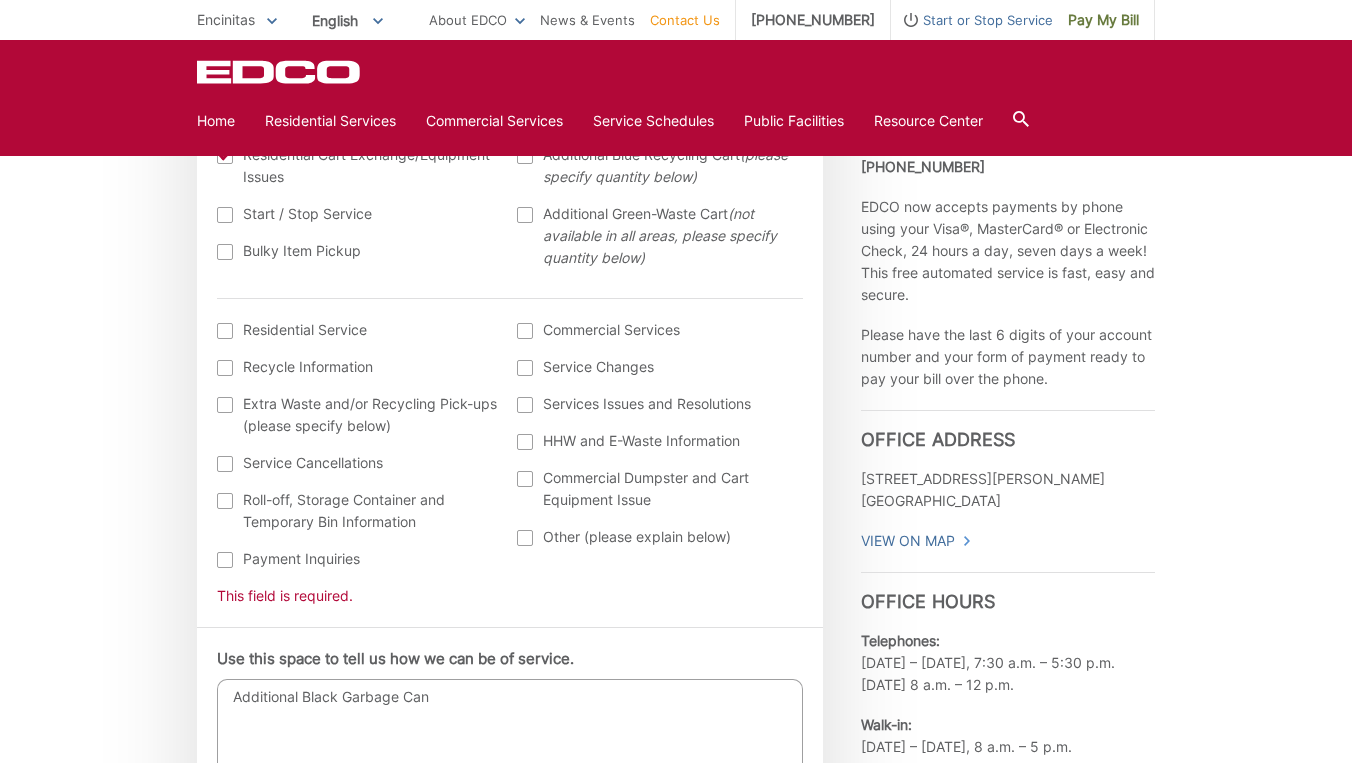click on "Residential Service
Recycle Information
Extra Waste and/or Recycling Pick-ups (please specify below)
Service Cancellations
Roll-off, Storage Container and Temporary Bin Information
Payment Inquiries
Commercial Services
Service Changes
Services Issues and Resolutions
HHW and E-Waste Information
Commercial Dumpster and Cart Equipment Issue
Other (please explain below)" at bounding box center [510, 452] 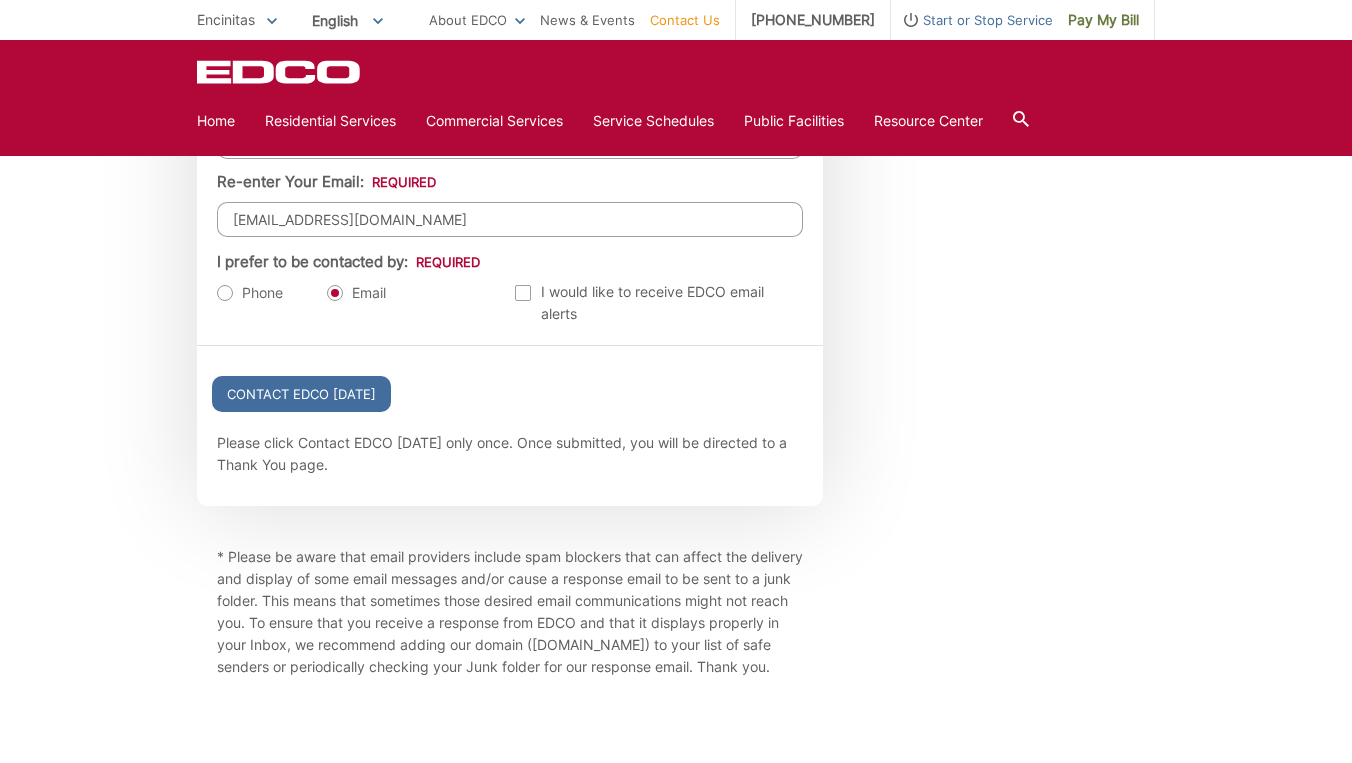 scroll, scrollTop: 2428, scrollLeft: 0, axis: vertical 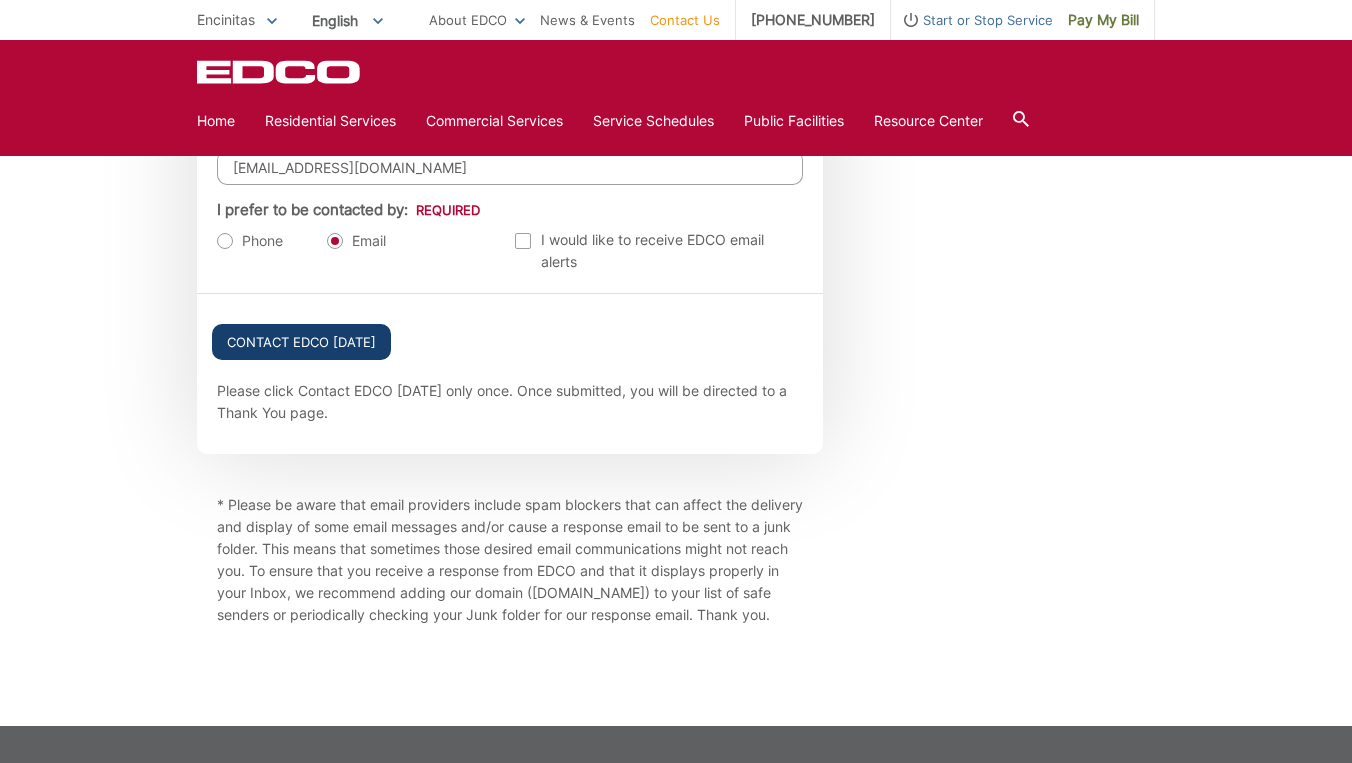 click on "Contact EDCO Today" at bounding box center (301, 342) 